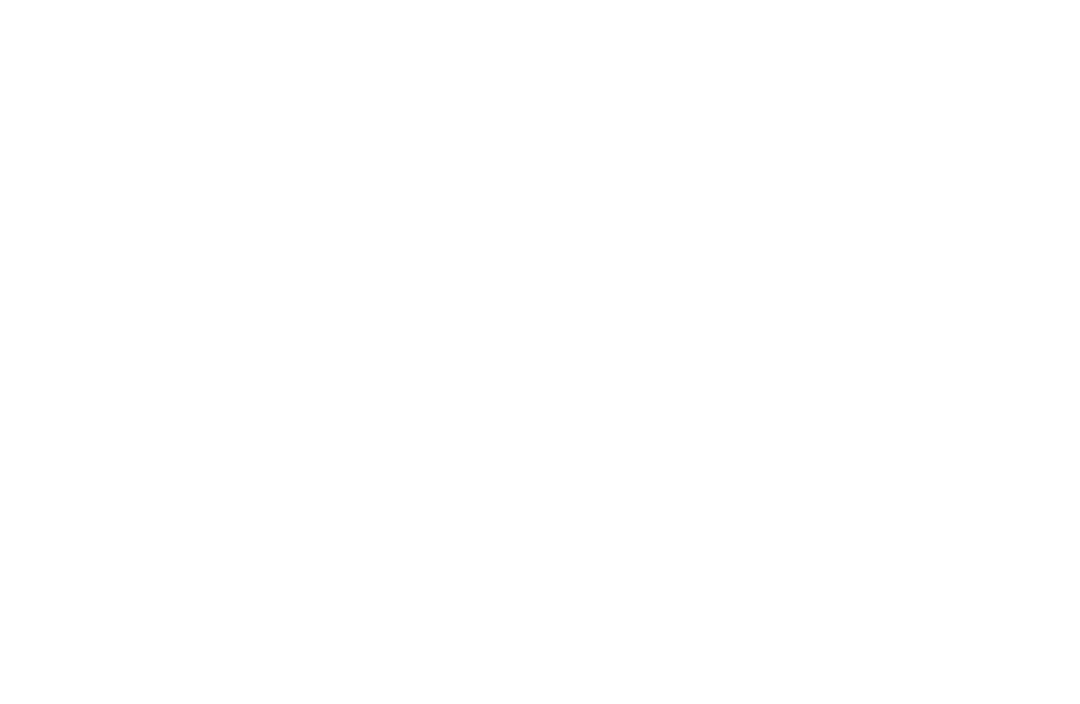 scroll, scrollTop: 0, scrollLeft: 0, axis: both 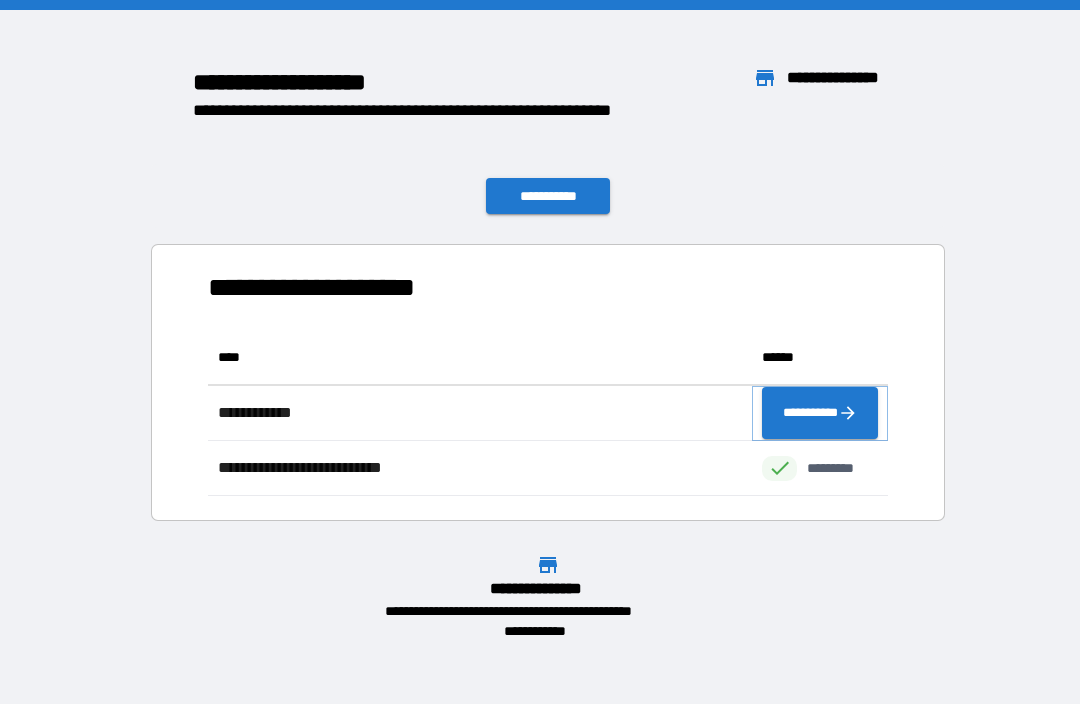 click on "**********" at bounding box center (820, 413) 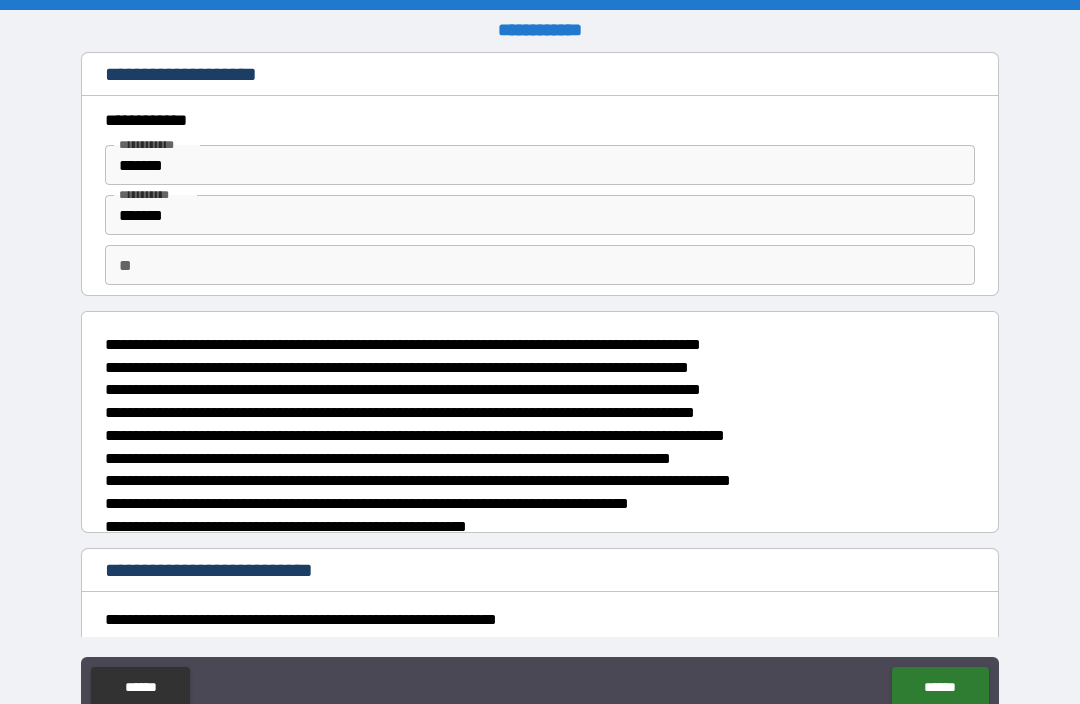 type on "*" 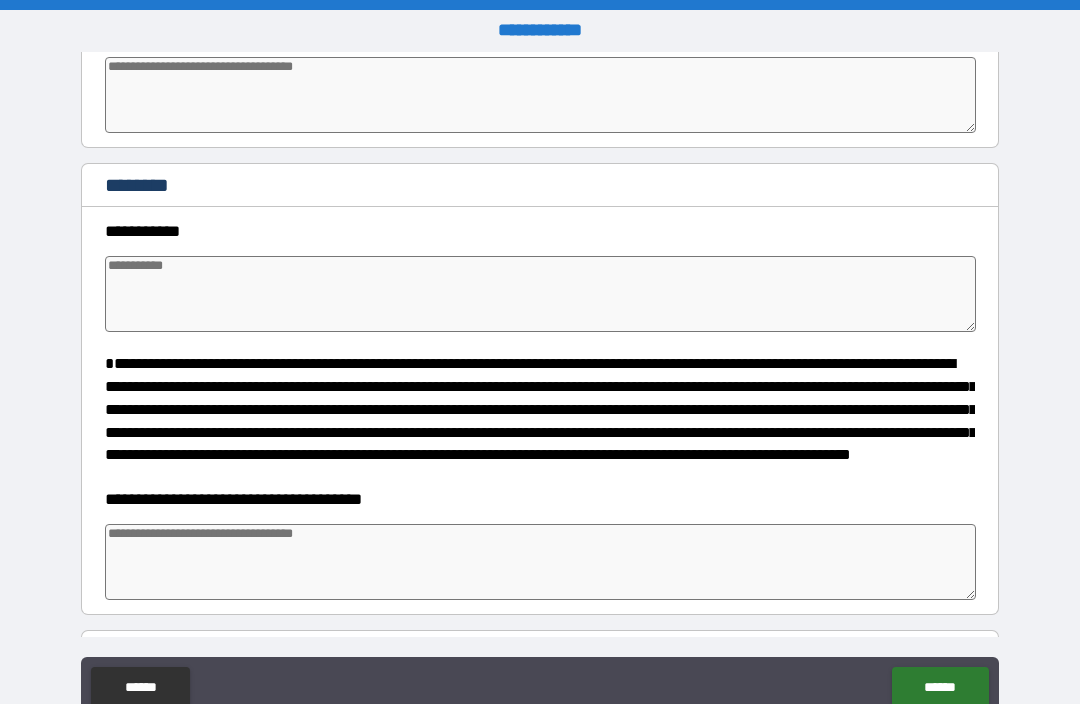scroll, scrollTop: 1221, scrollLeft: 0, axis: vertical 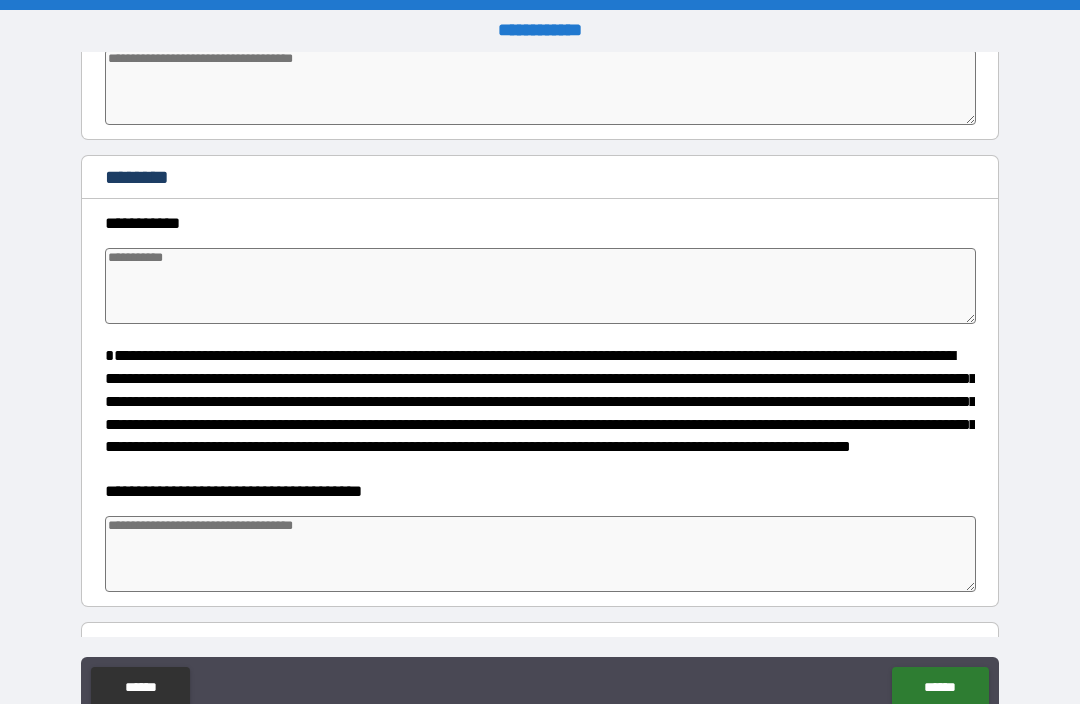 click at bounding box center (540, 286) 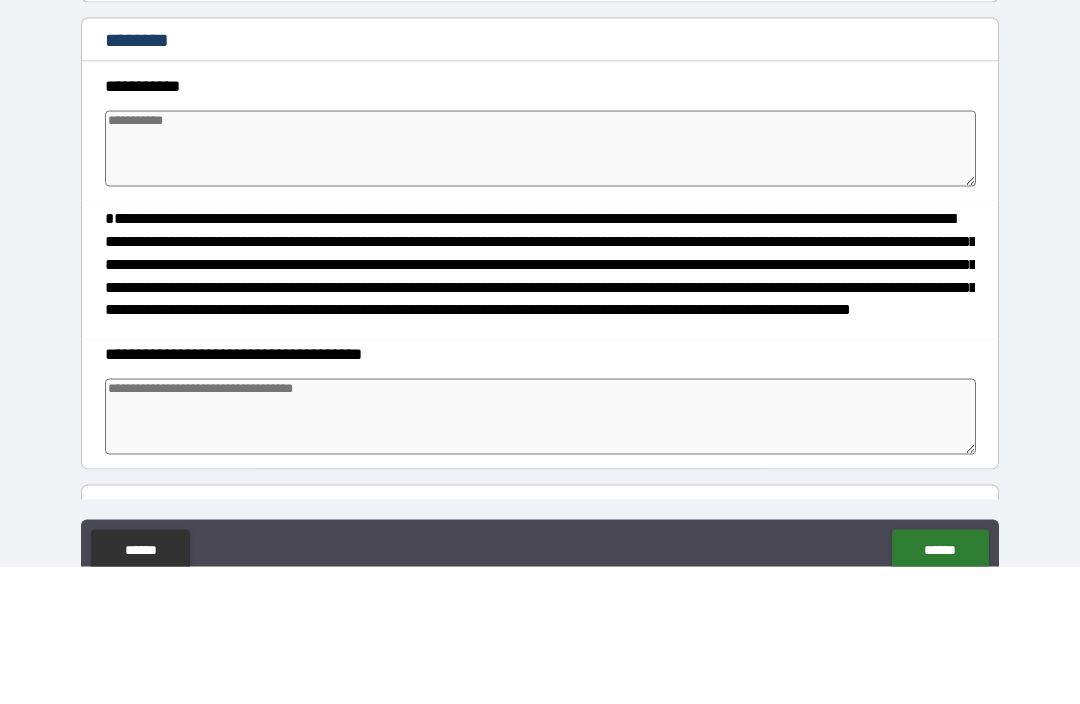 type on "*" 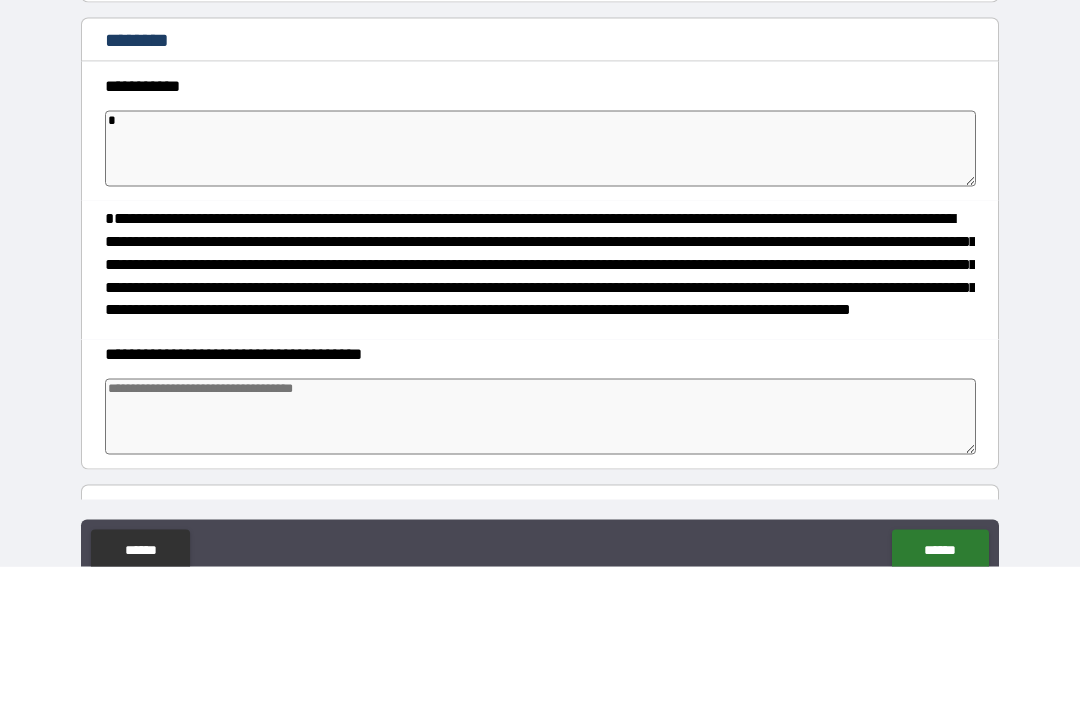 type on "*" 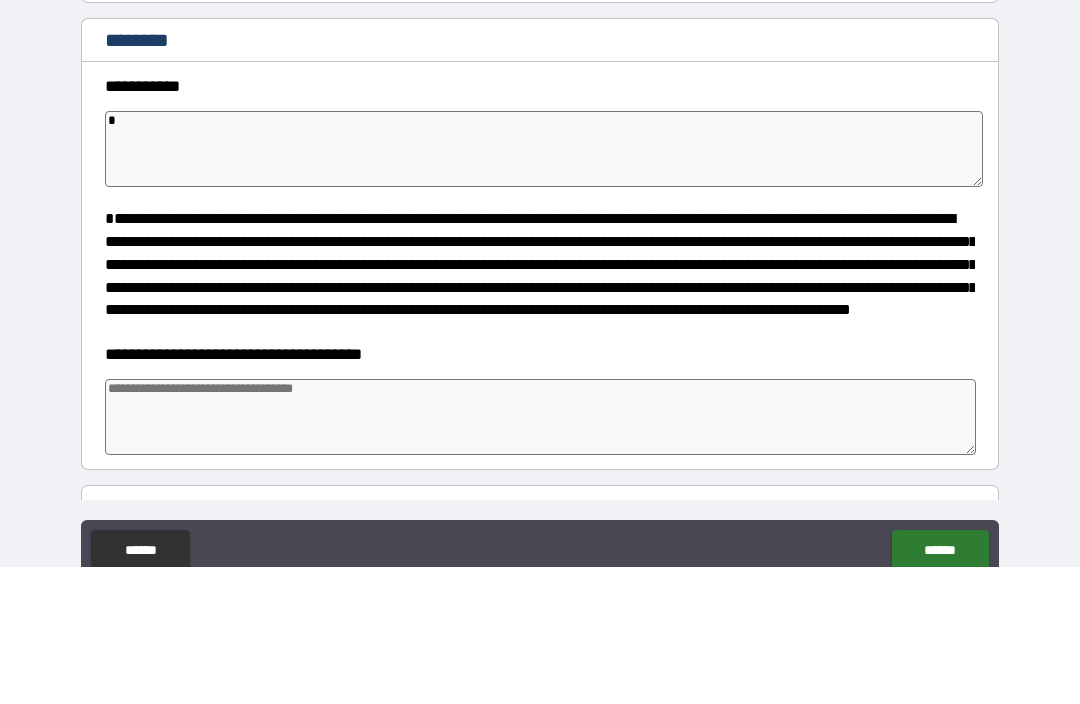 type on "*" 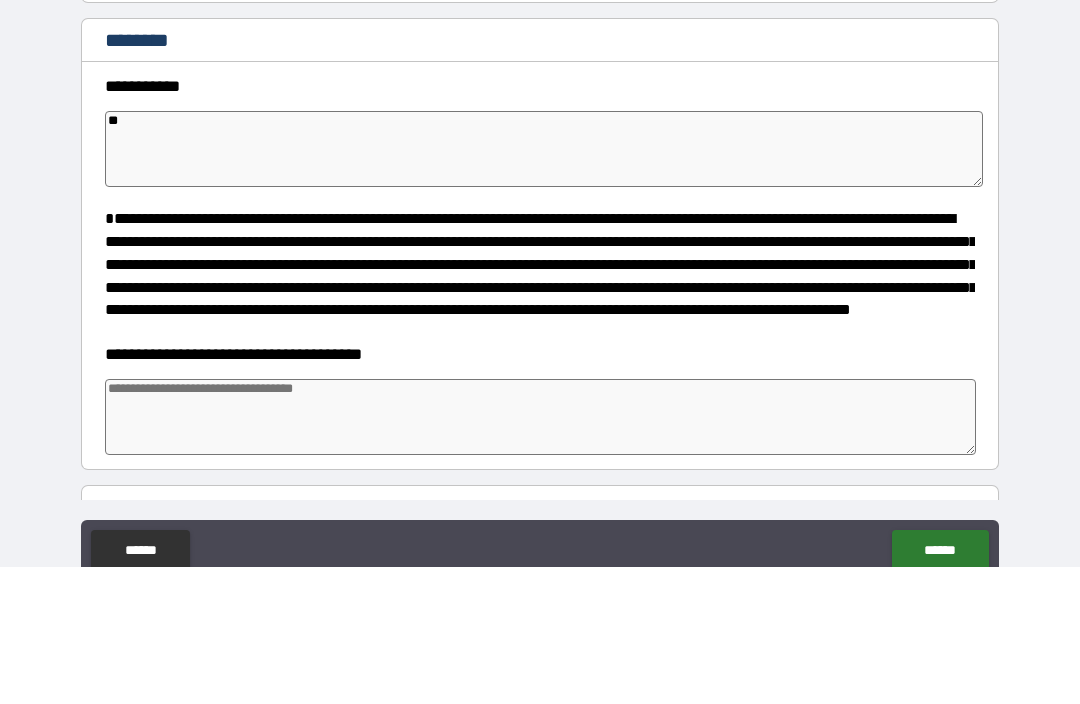 type on "*" 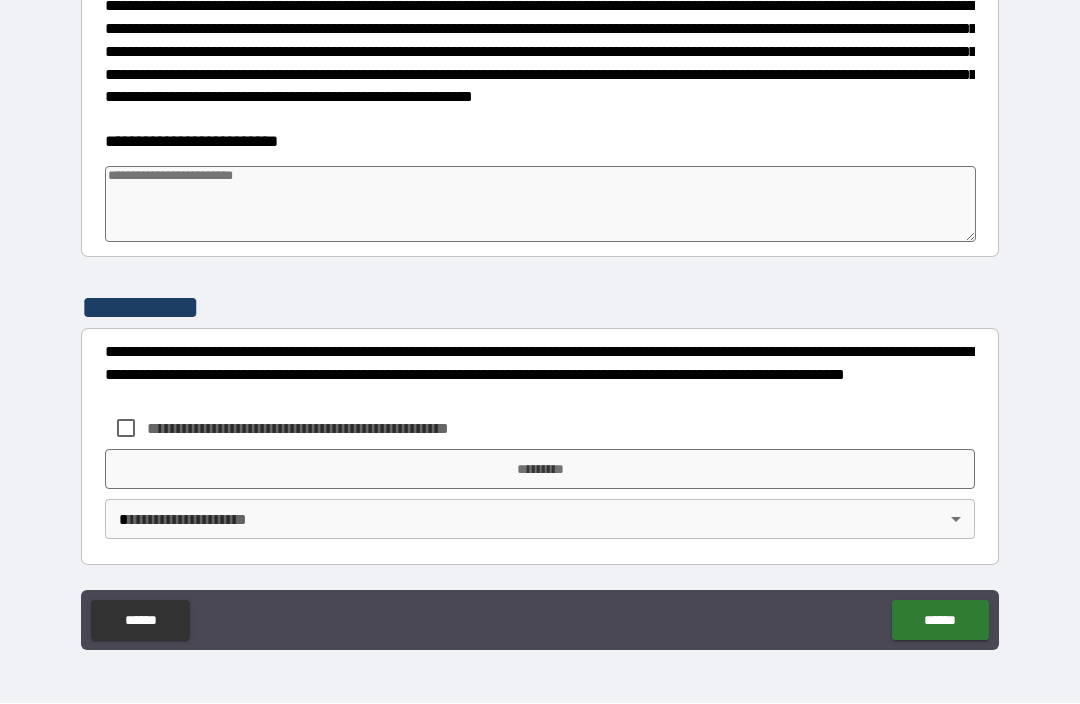 scroll, scrollTop: 4904, scrollLeft: 0, axis: vertical 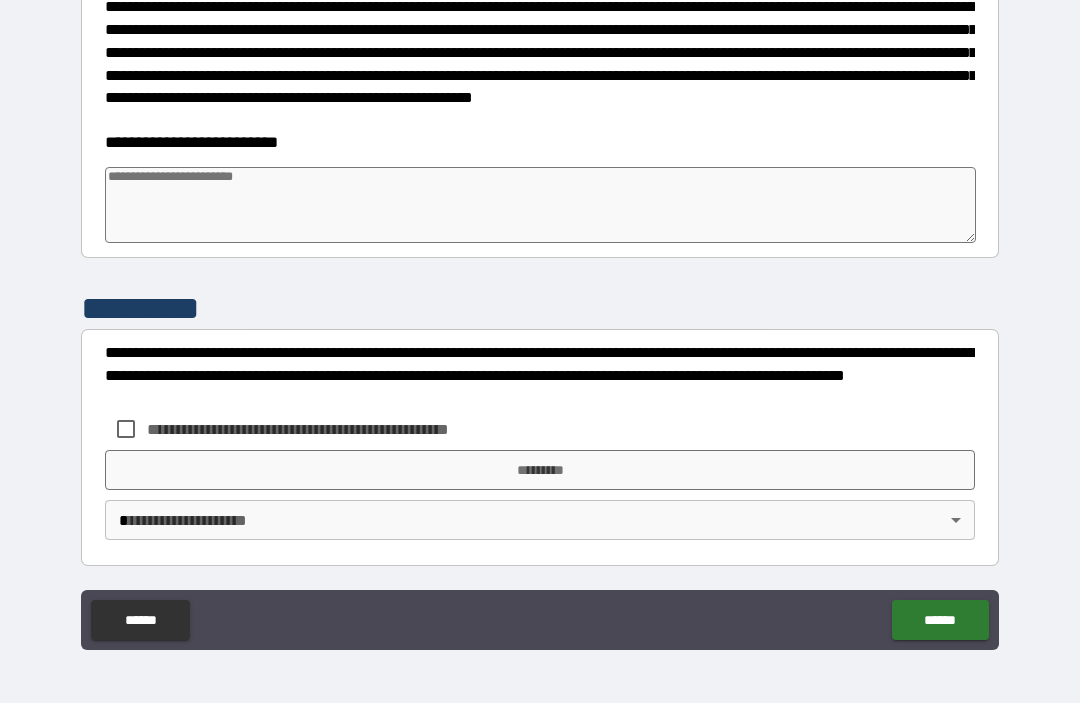 type on "**" 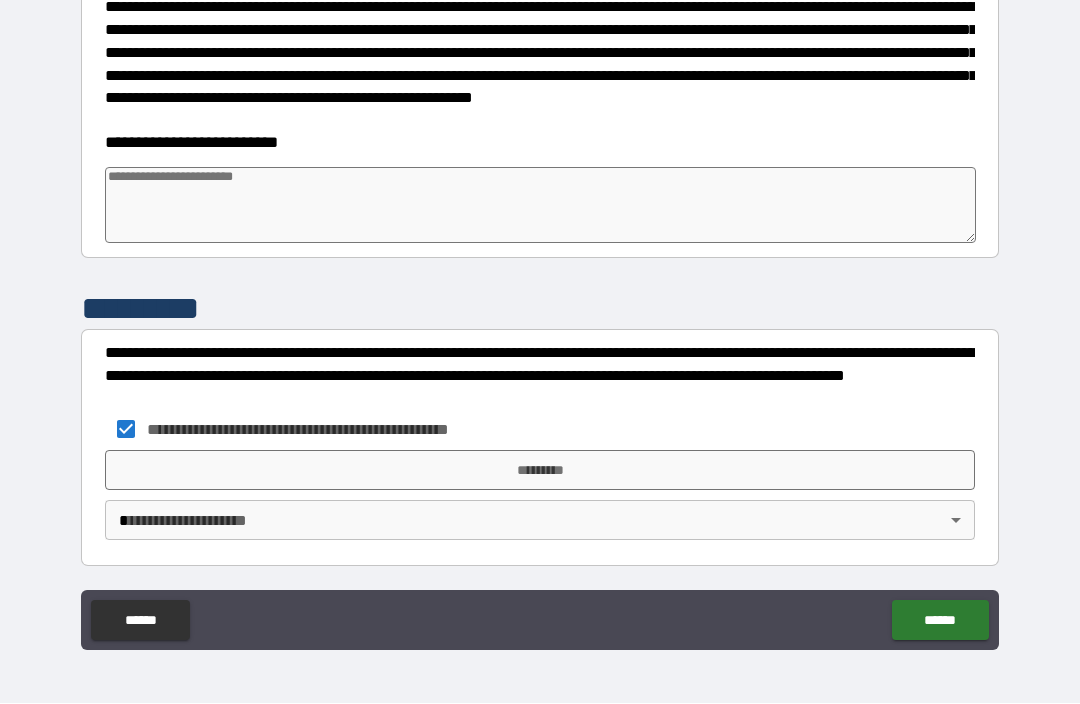 type on "*" 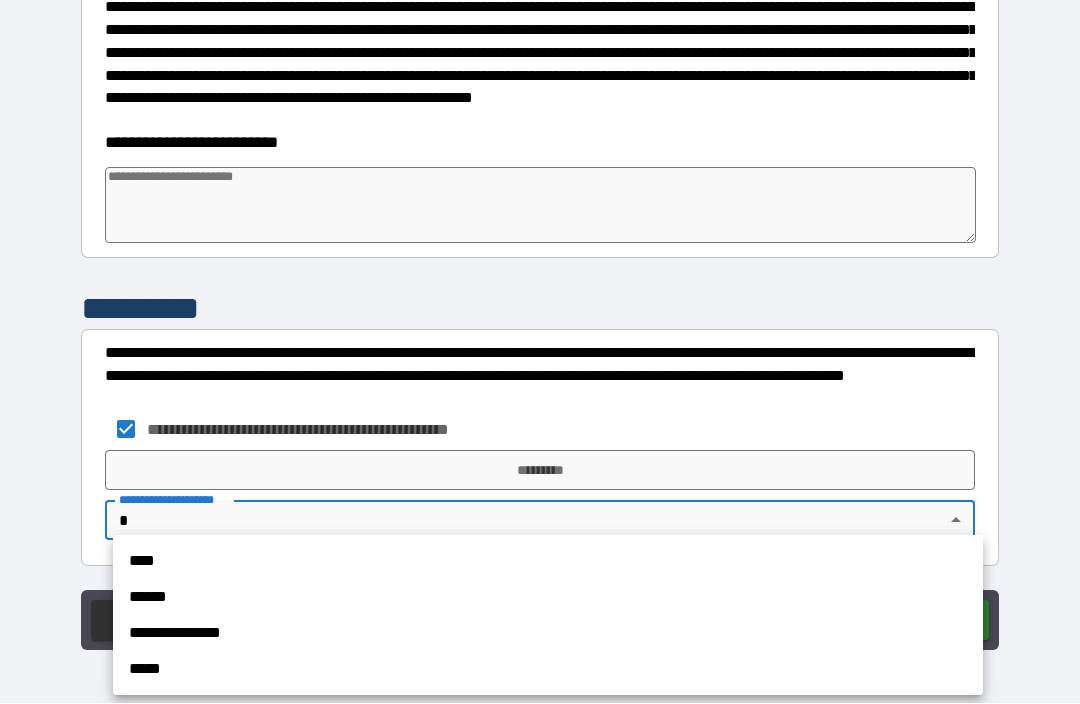 click on "****" at bounding box center [548, 562] 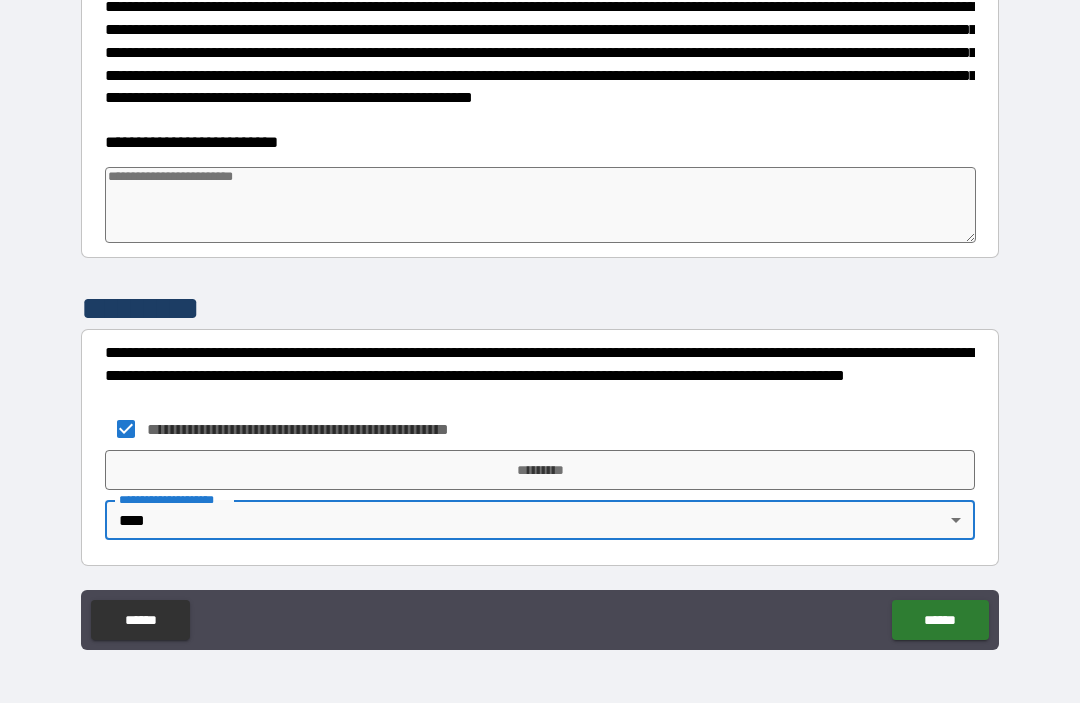 type on "*" 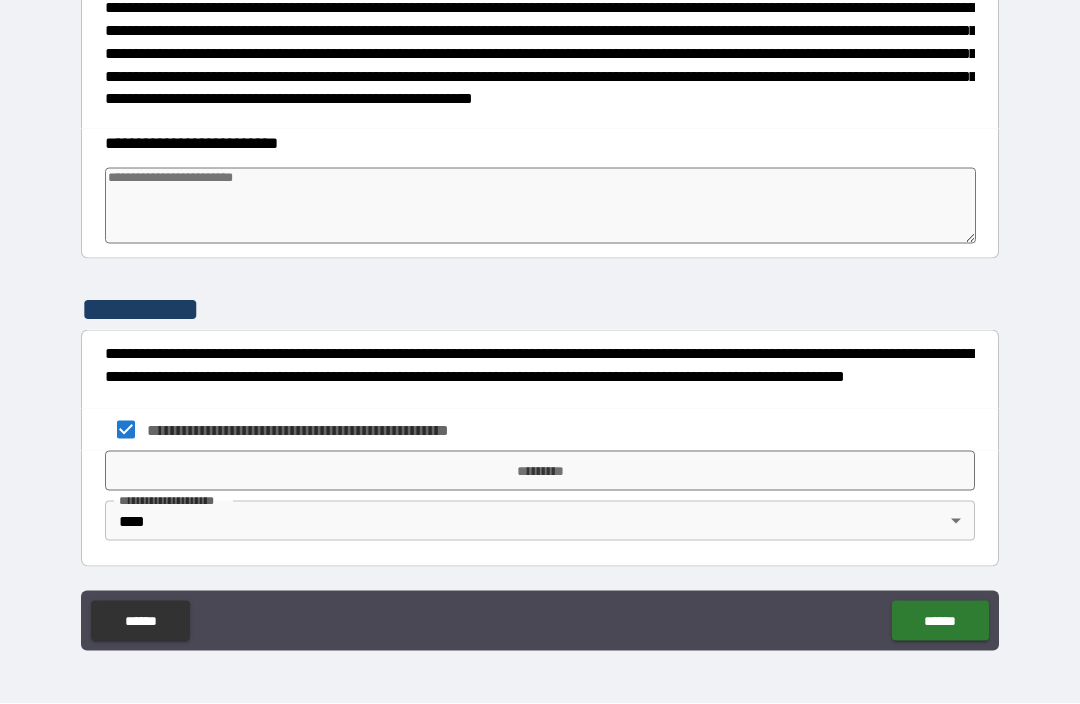 type on "*" 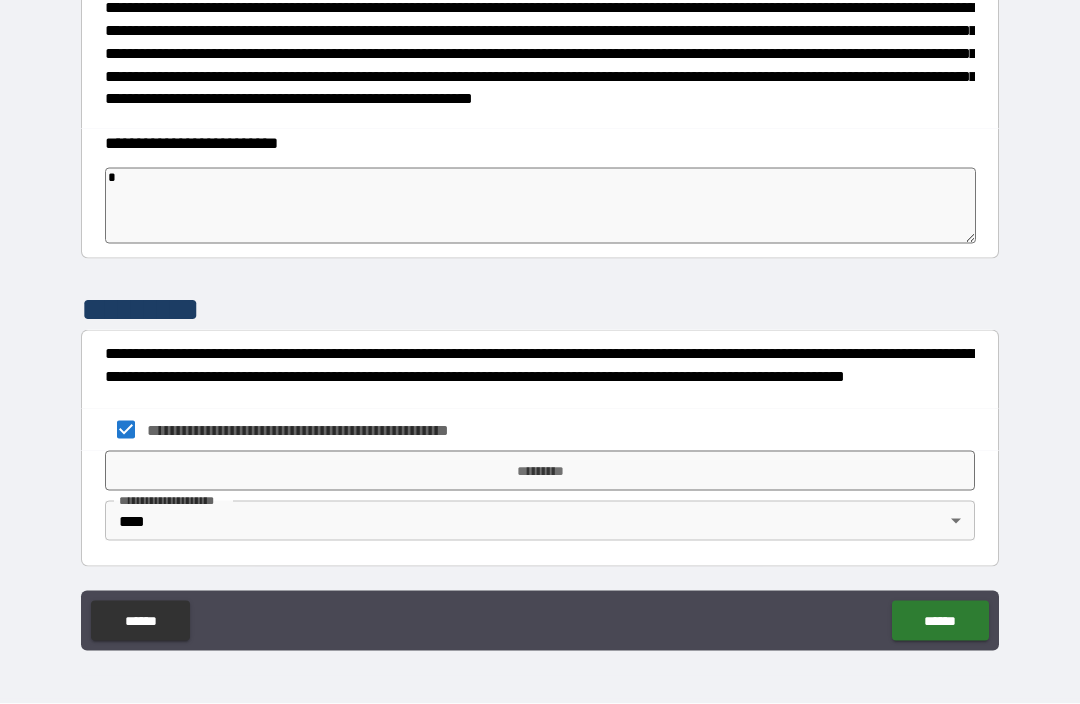 type on "*" 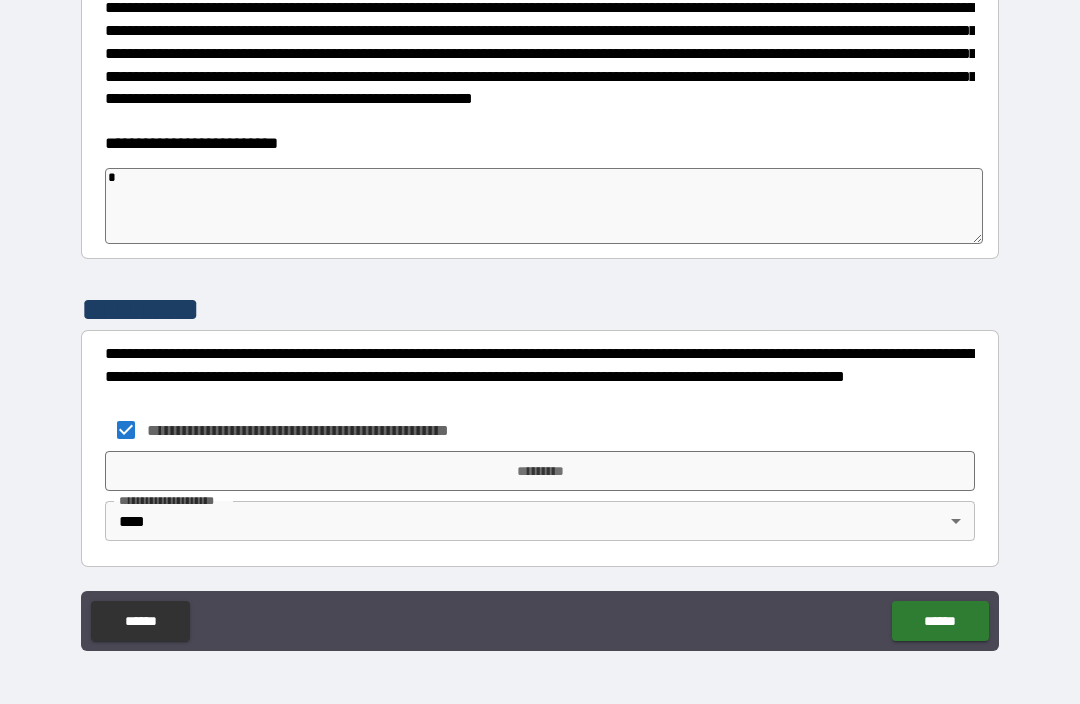 type on "*" 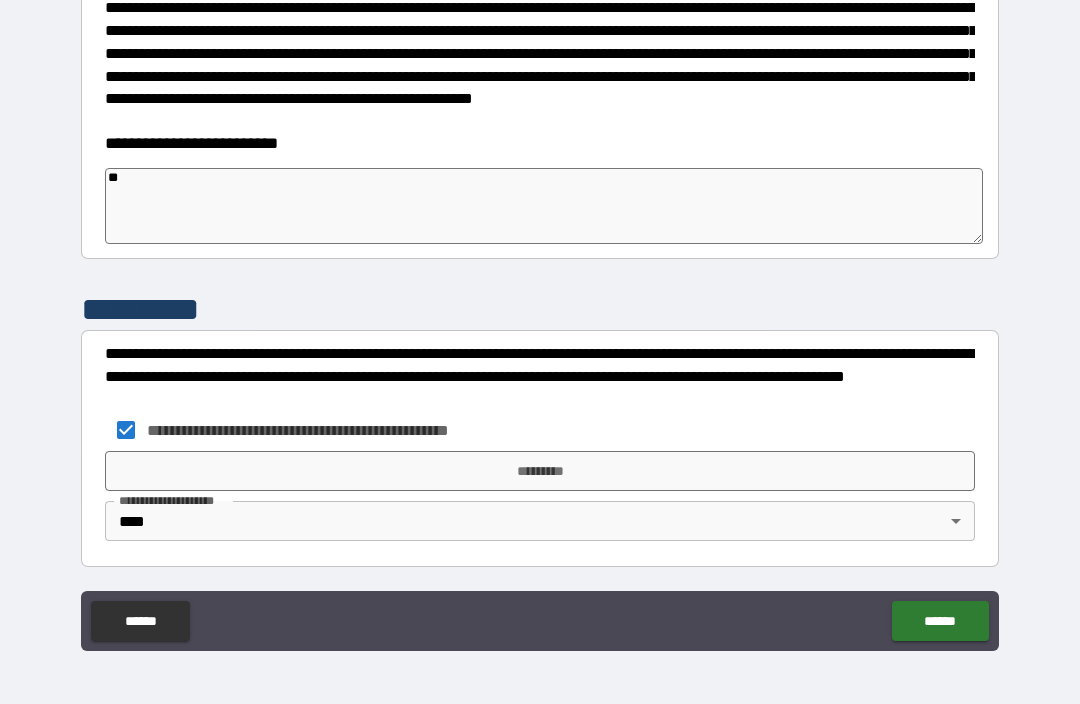 type on "*" 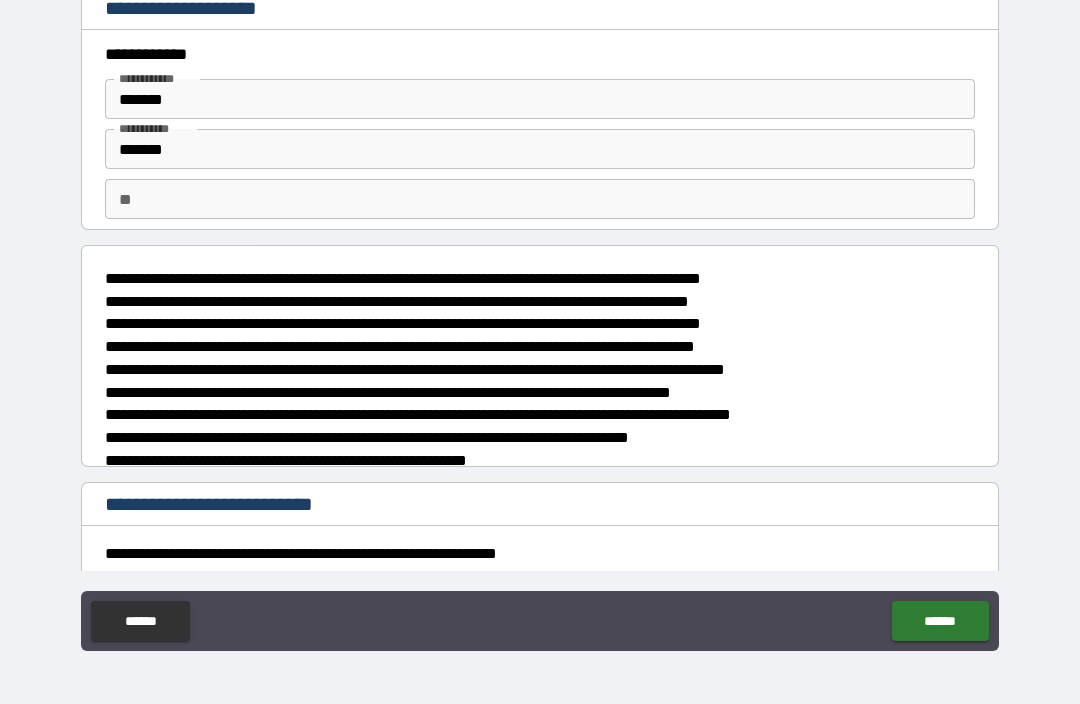 scroll, scrollTop: 0, scrollLeft: 0, axis: both 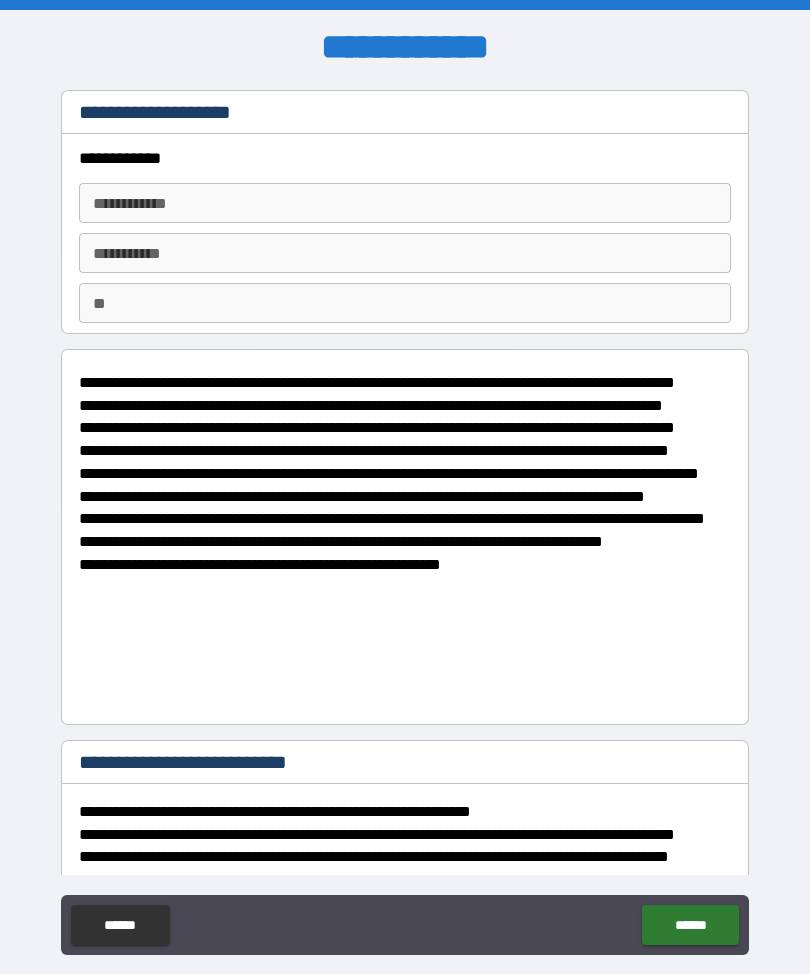 type on "*" 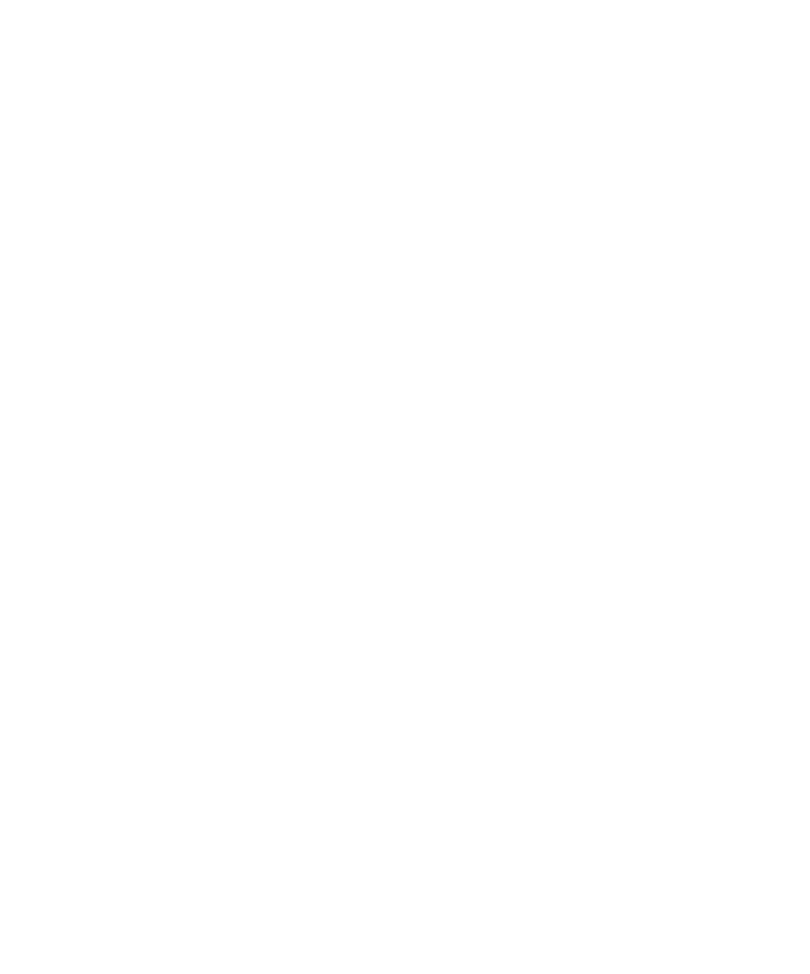 scroll, scrollTop: 0, scrollLeft: 0, axis: both 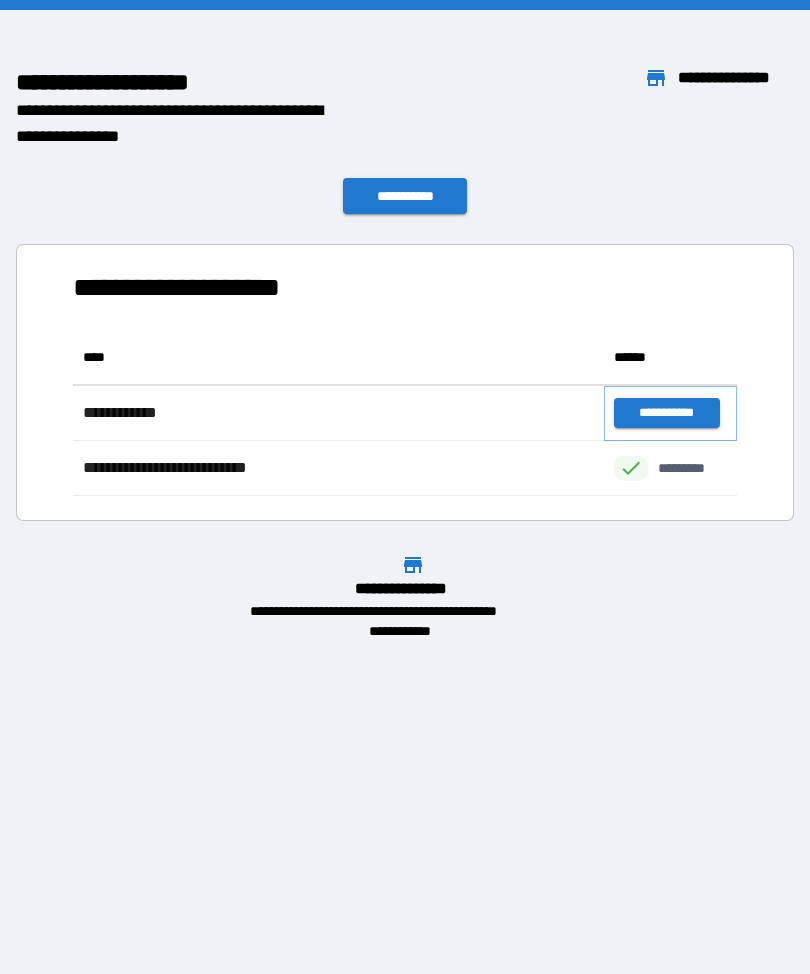 click on "**********" at bounding box center [666, 413] 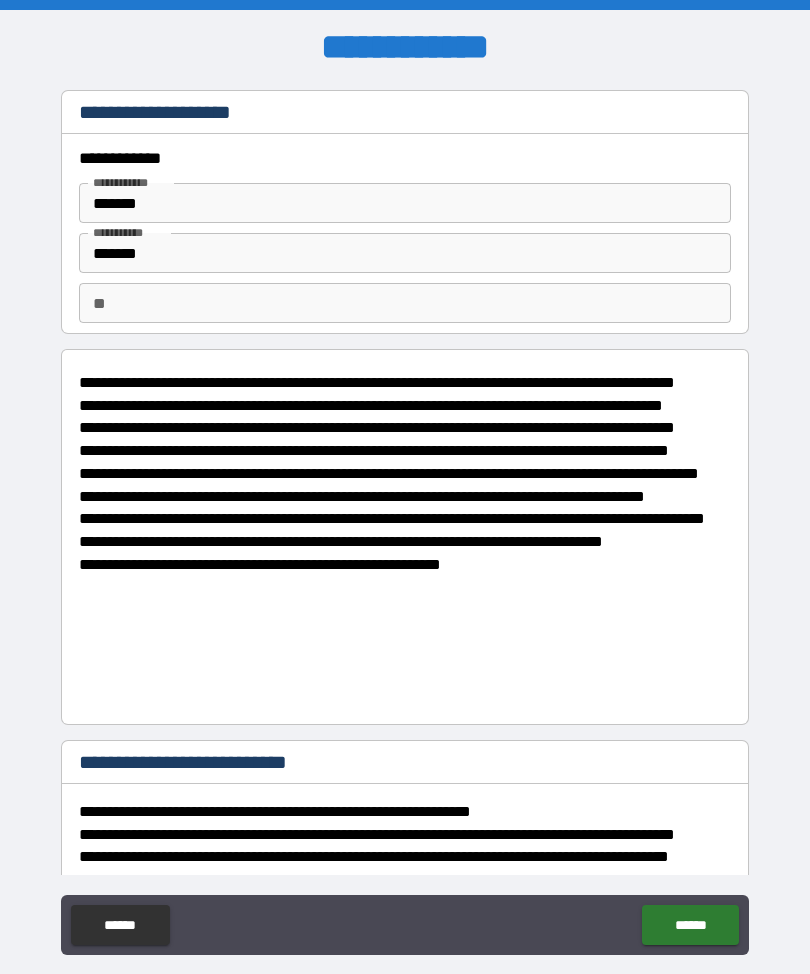 type on "*" 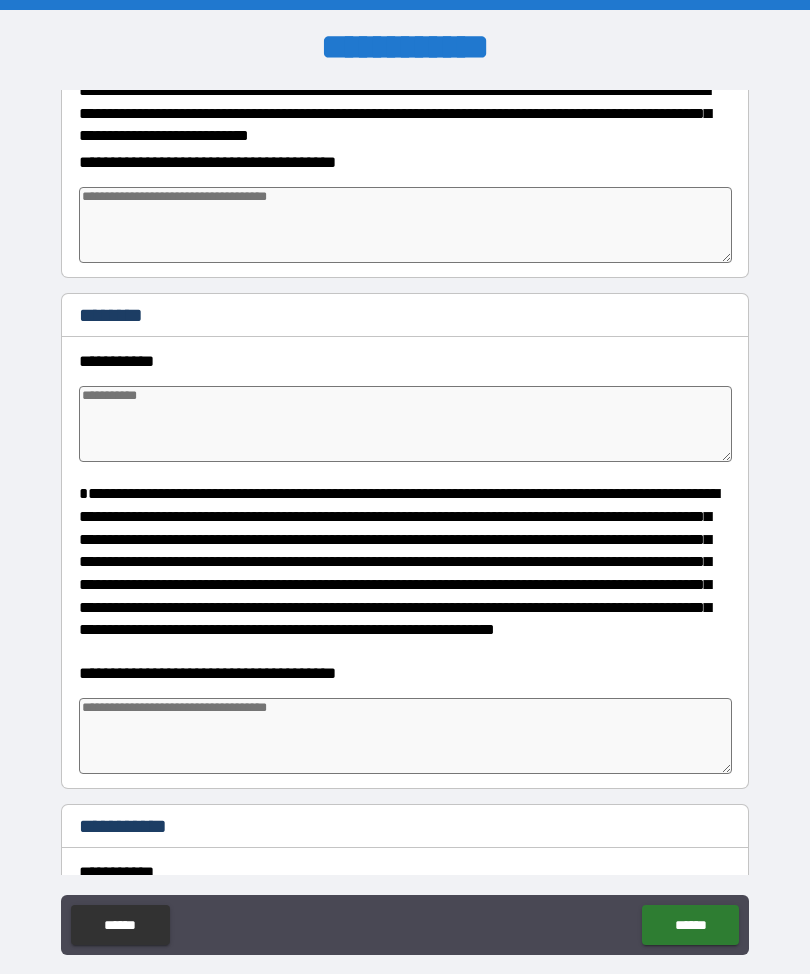 scroll, scrollTop: 1498, scrollLeft: 0, axis: vertical 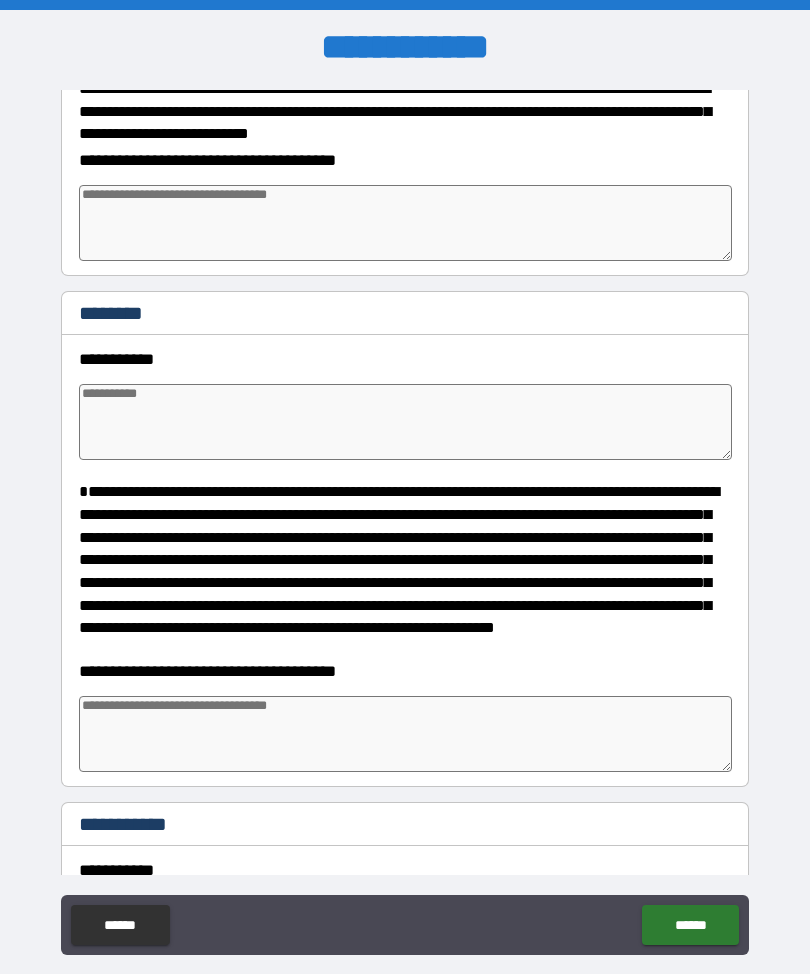 click at bounding box center [405, 422] 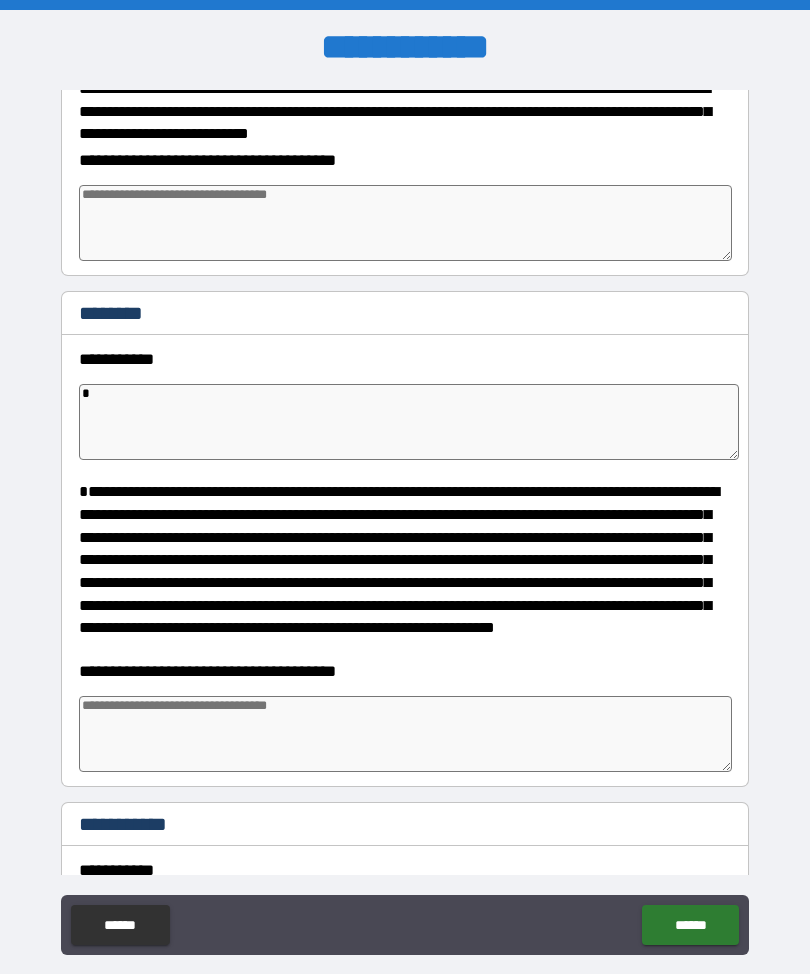 type on "*" 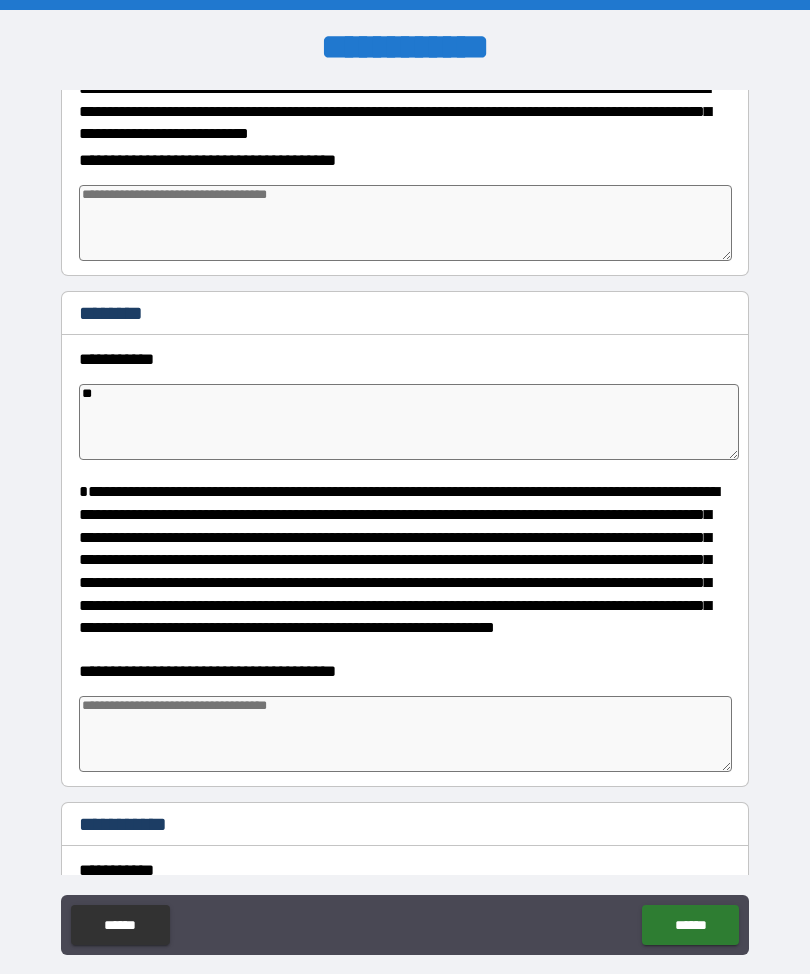 type on "*" 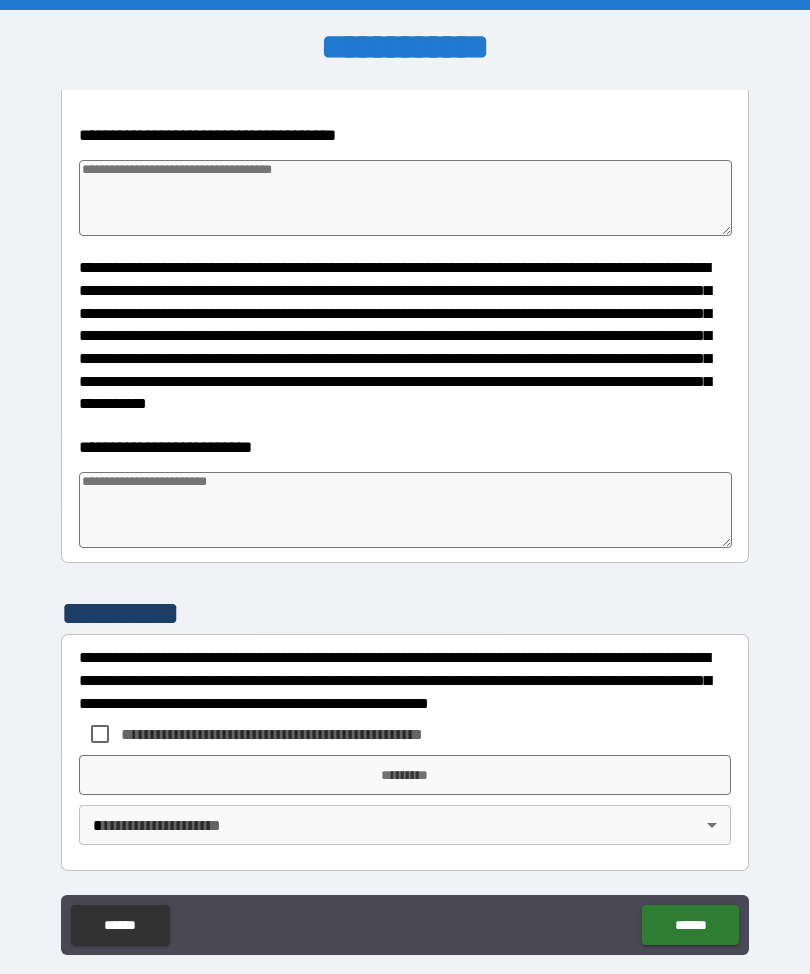 scroll, scrollTop: 6002, scrollLeft: 0, axis: vertical 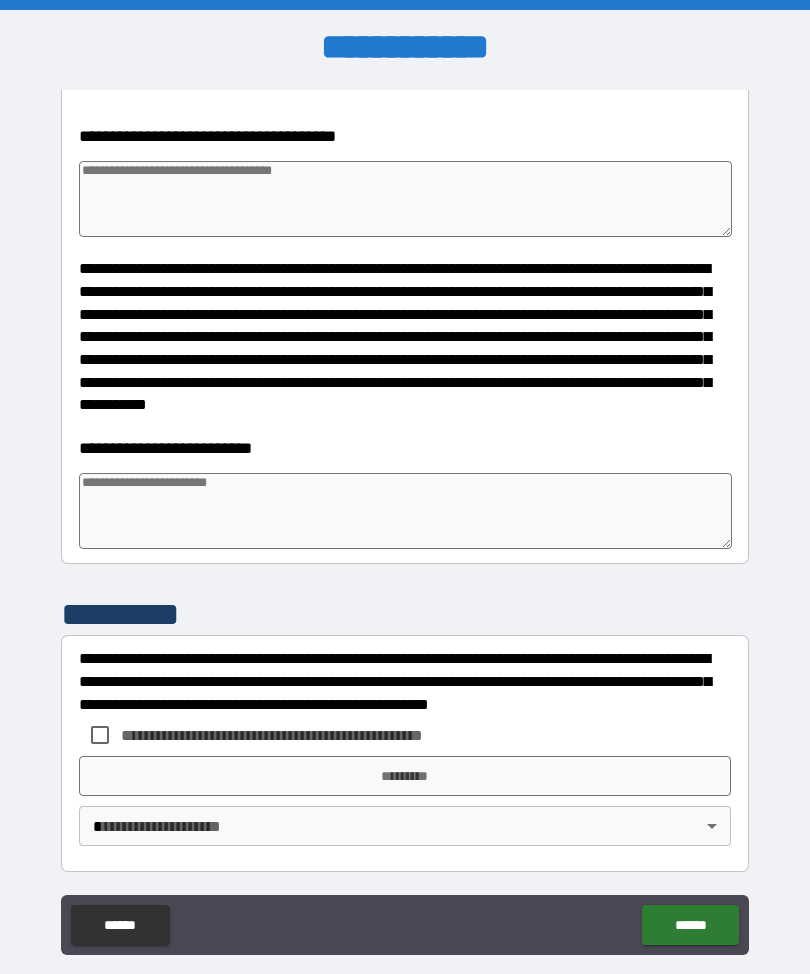 type on "**" 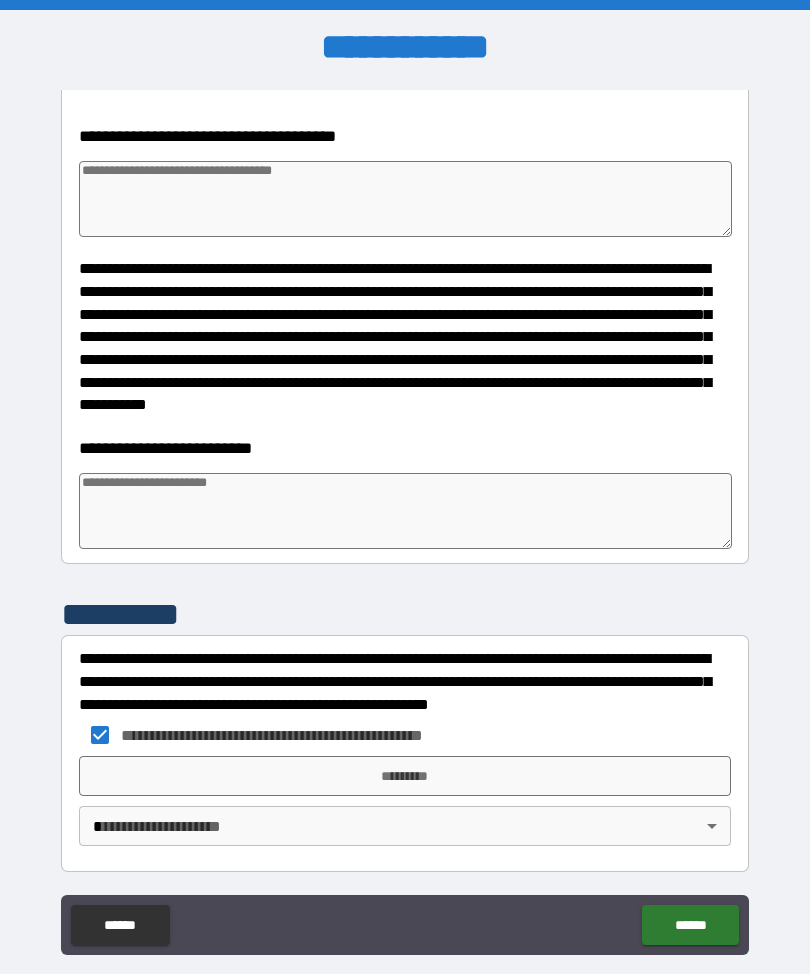 type on "*" 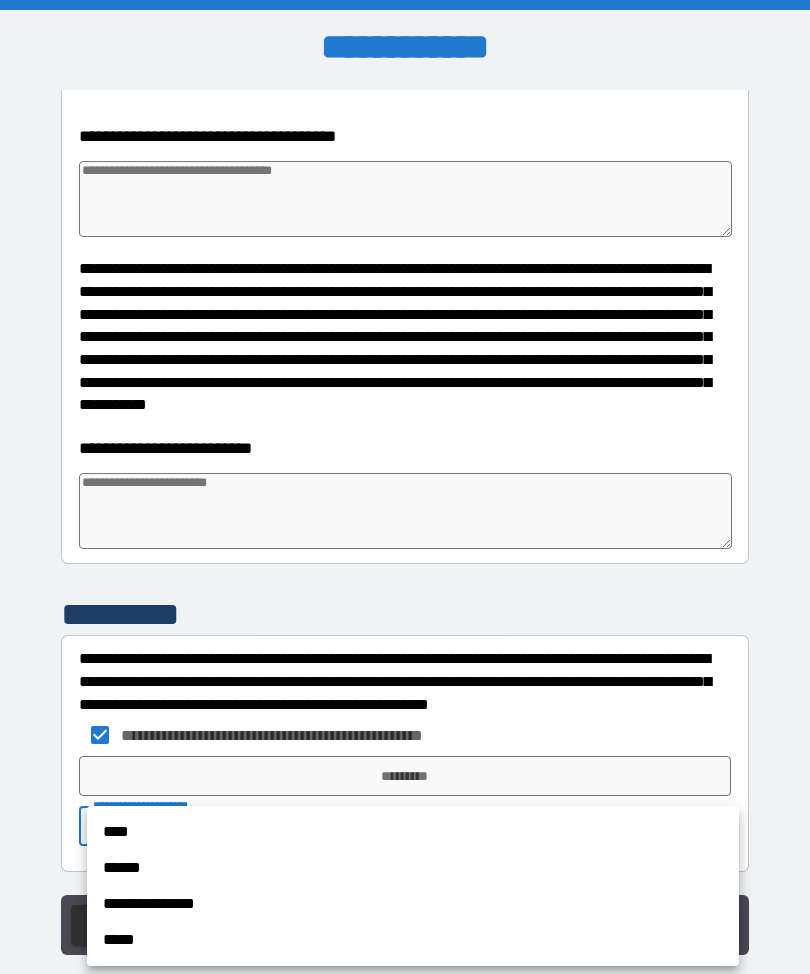click on "****" at bounding box center [413, 832] 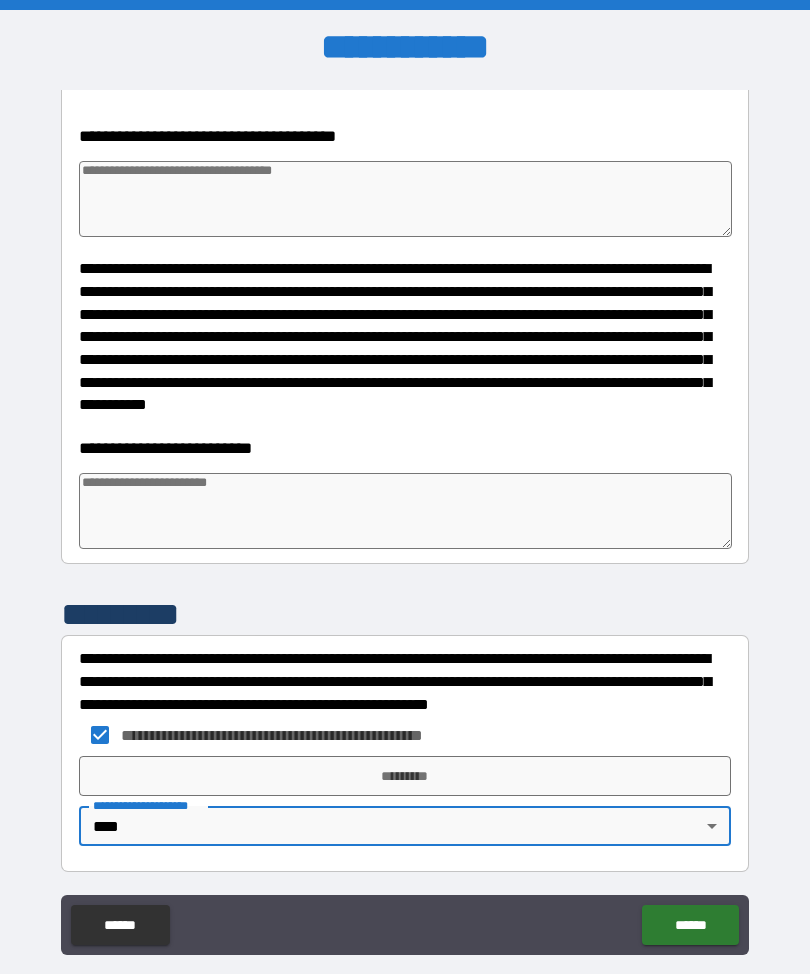 type on "*" 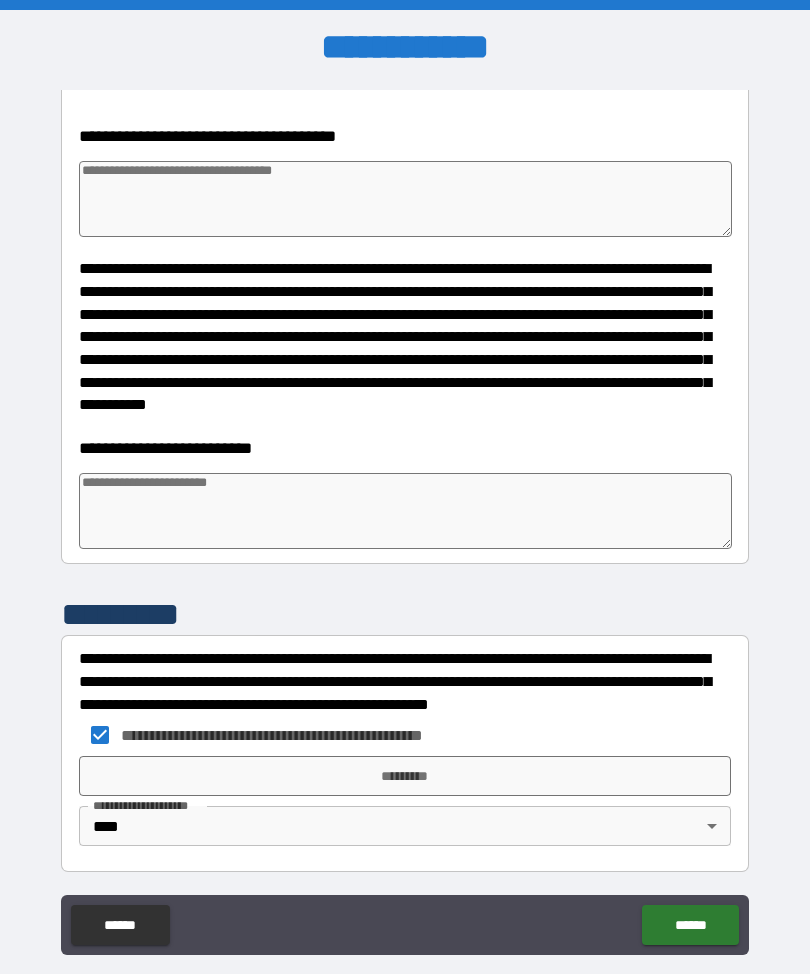 type on "*" 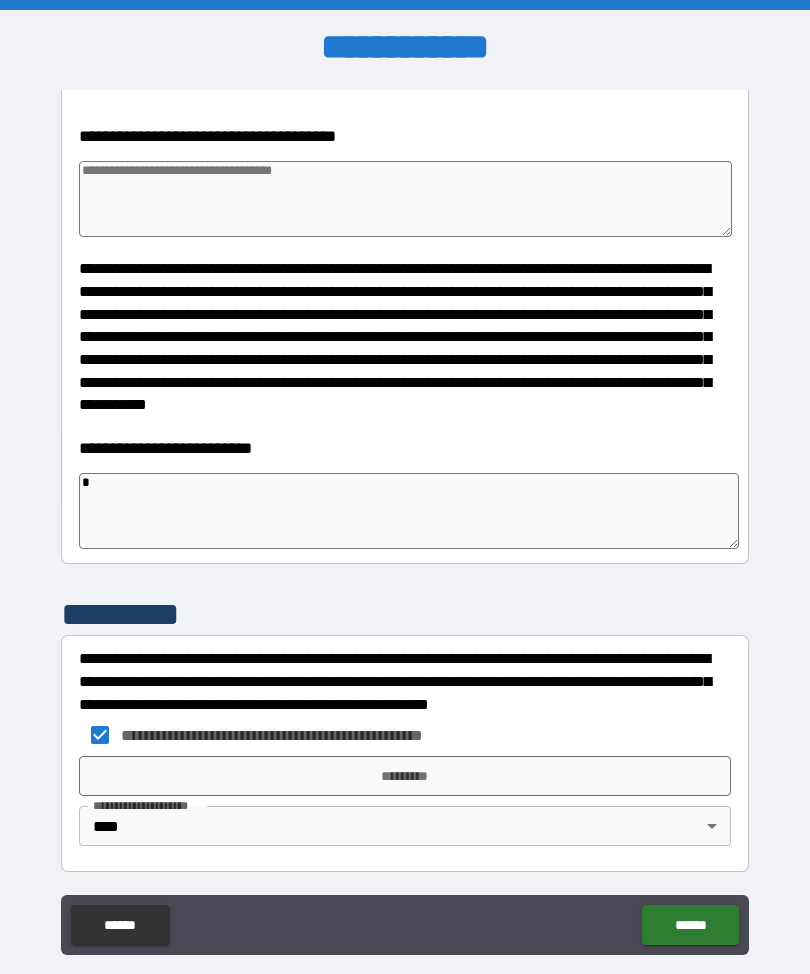 type on "*" 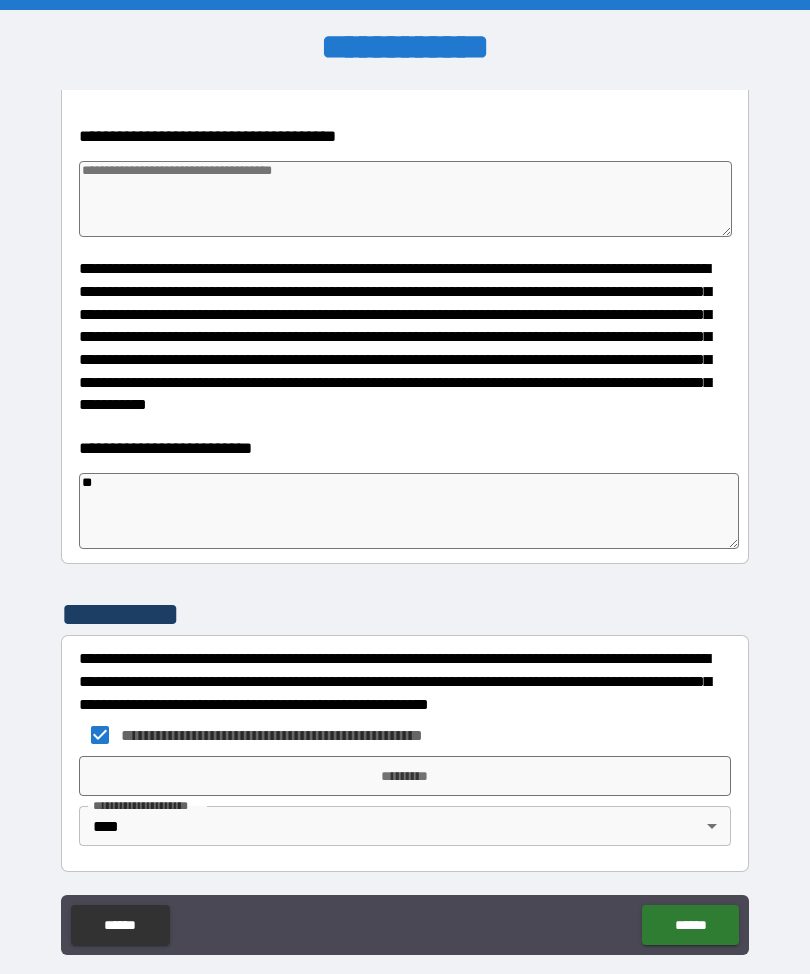 type on "*" 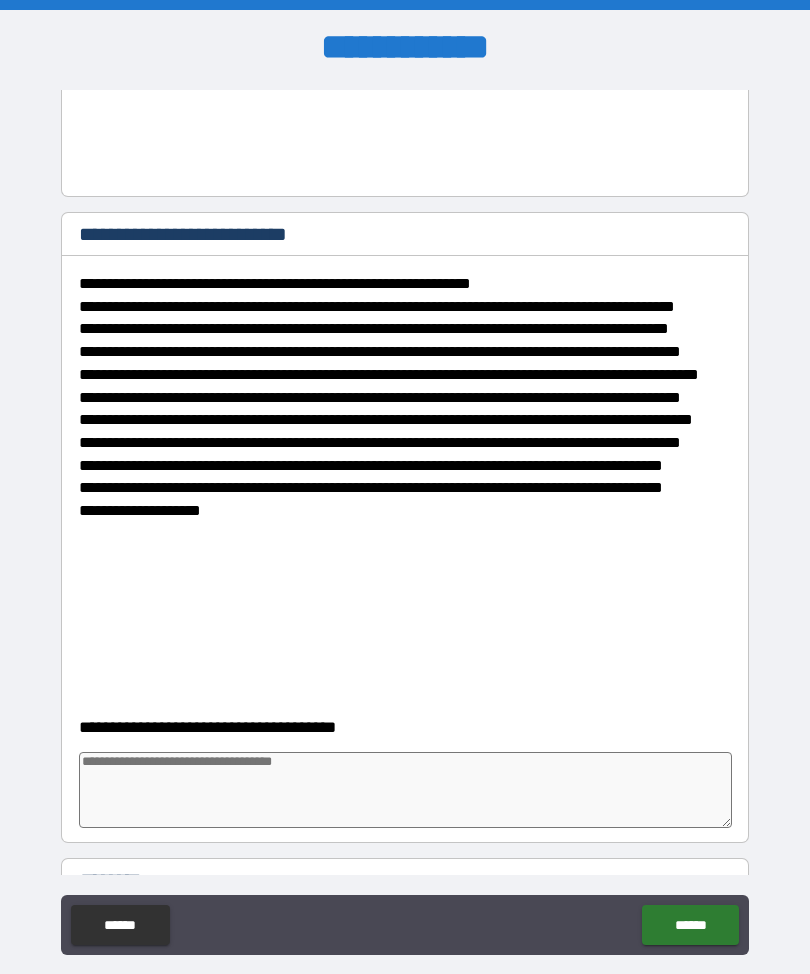 scroll, scrollTop: 578, scrollLeft: 0, axis: vertical 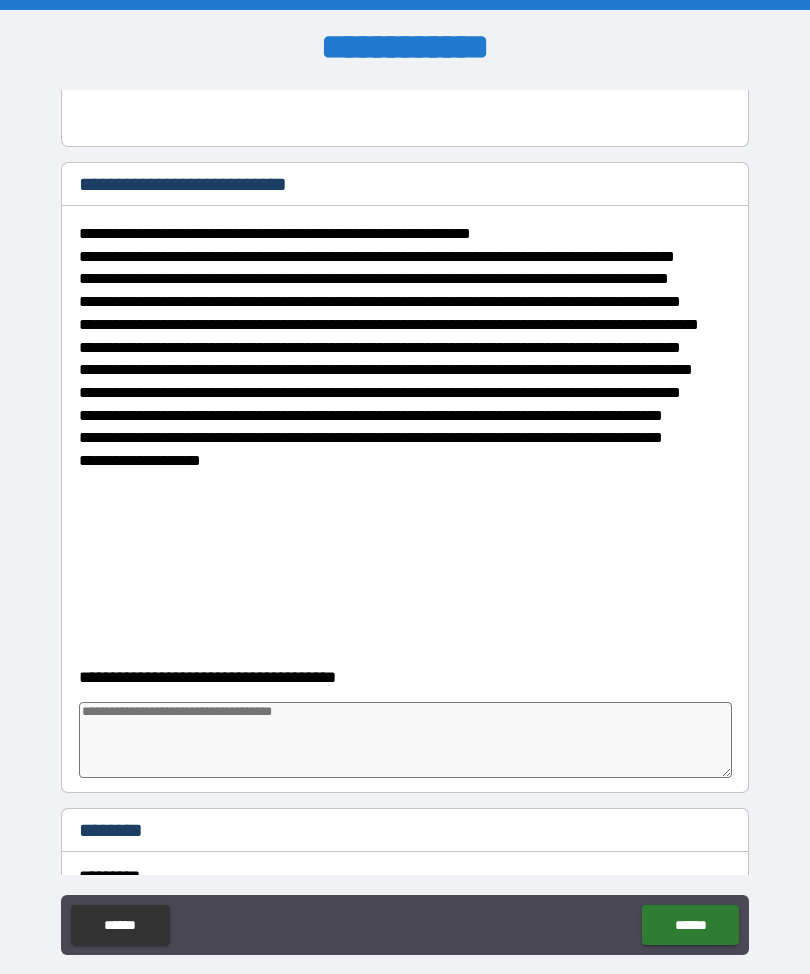 click at bounding box center [405, 740] 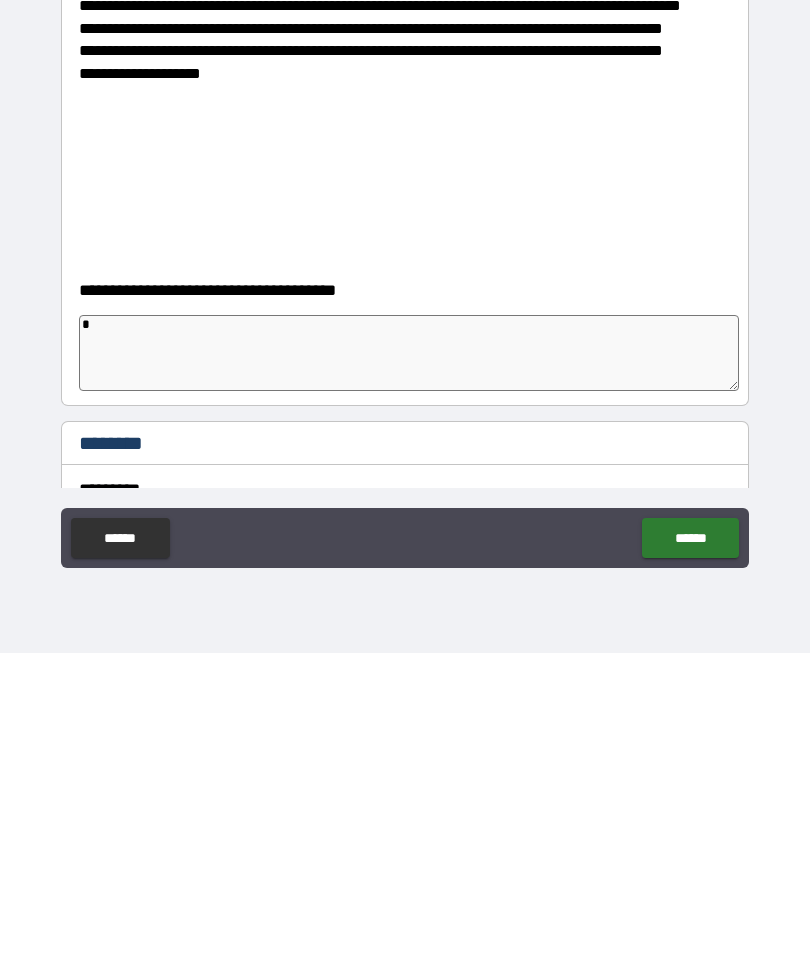 scroll, scrollTop: 66, scrollLeft: 0, axis: vertical 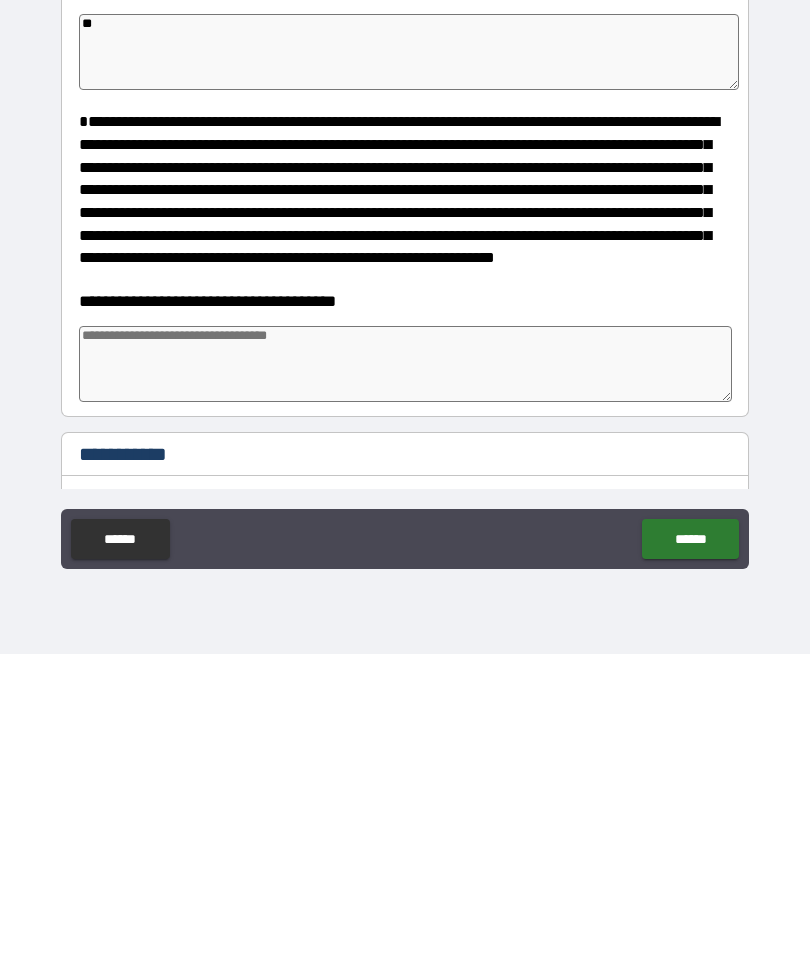 click at bounding box center (405, 684) 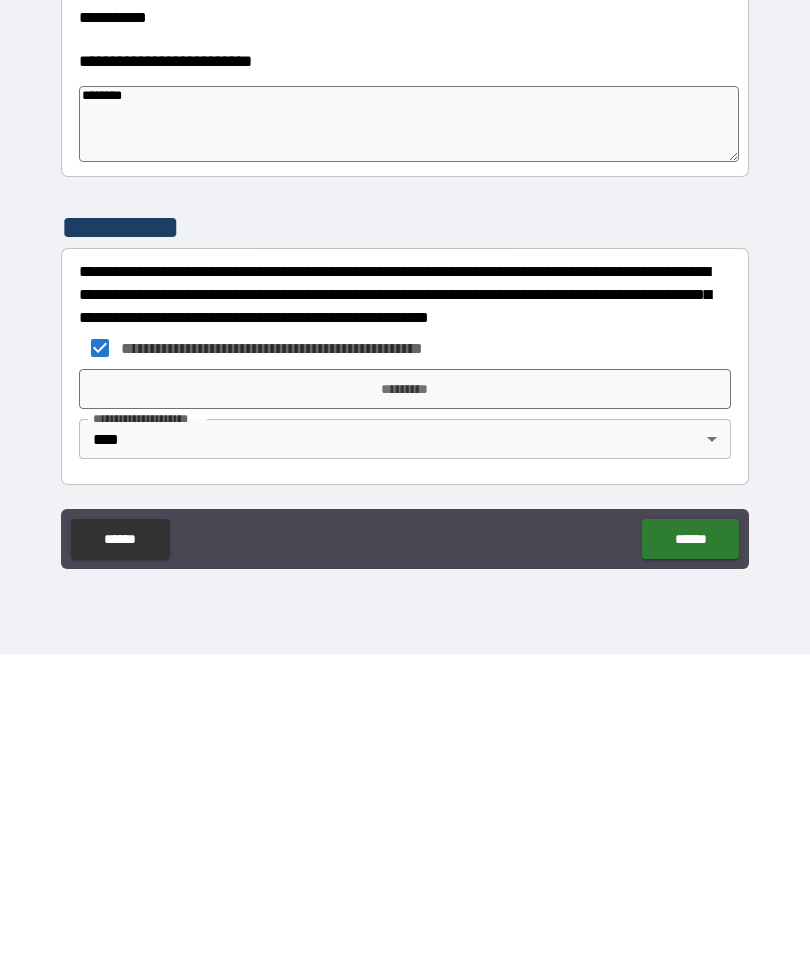 scroll, scrollTop: 6002, scrollLeft: 0, axis: vertical 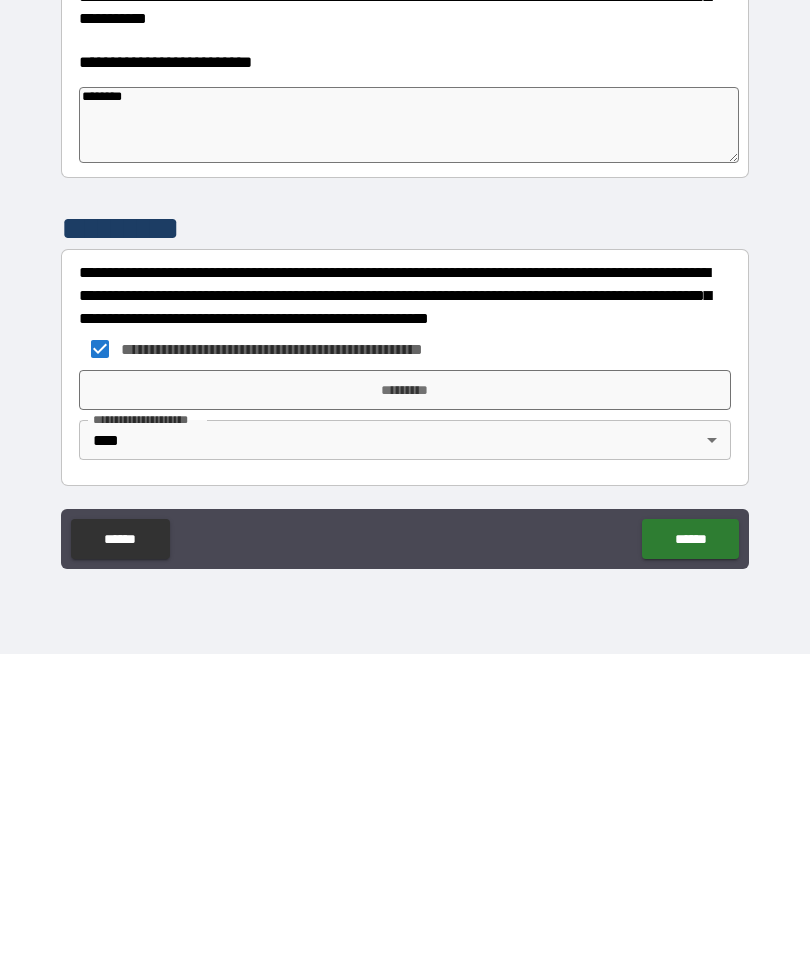 click on "*********" at bounding box center [405, 710] 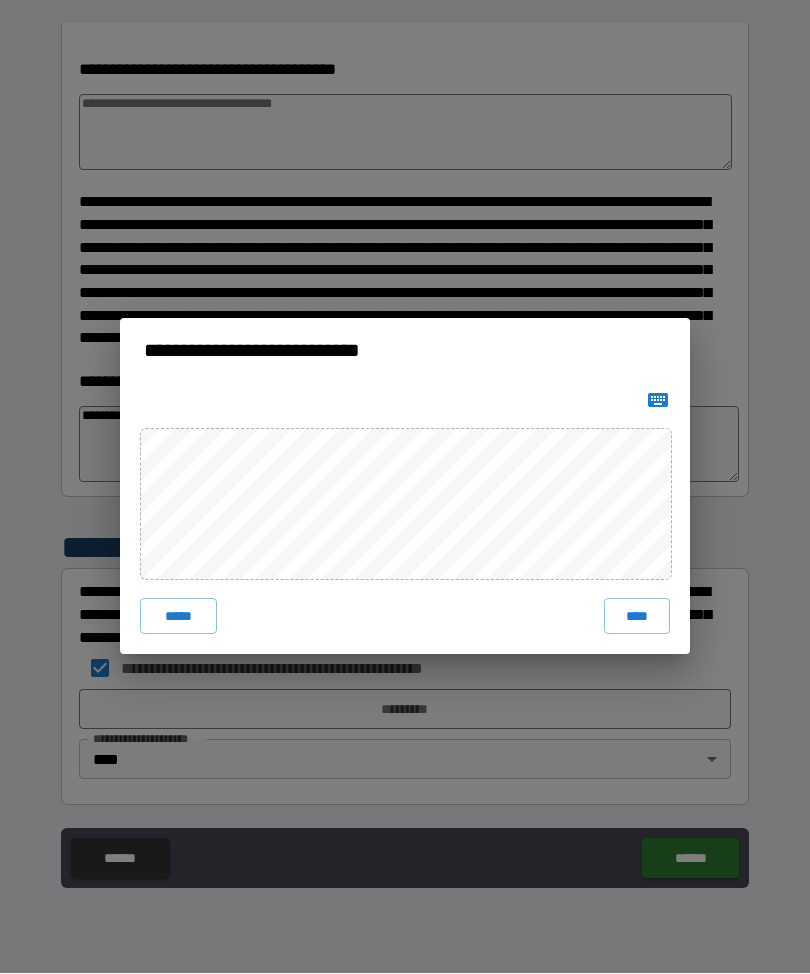 click on "****" at bounding box center [637, 617] 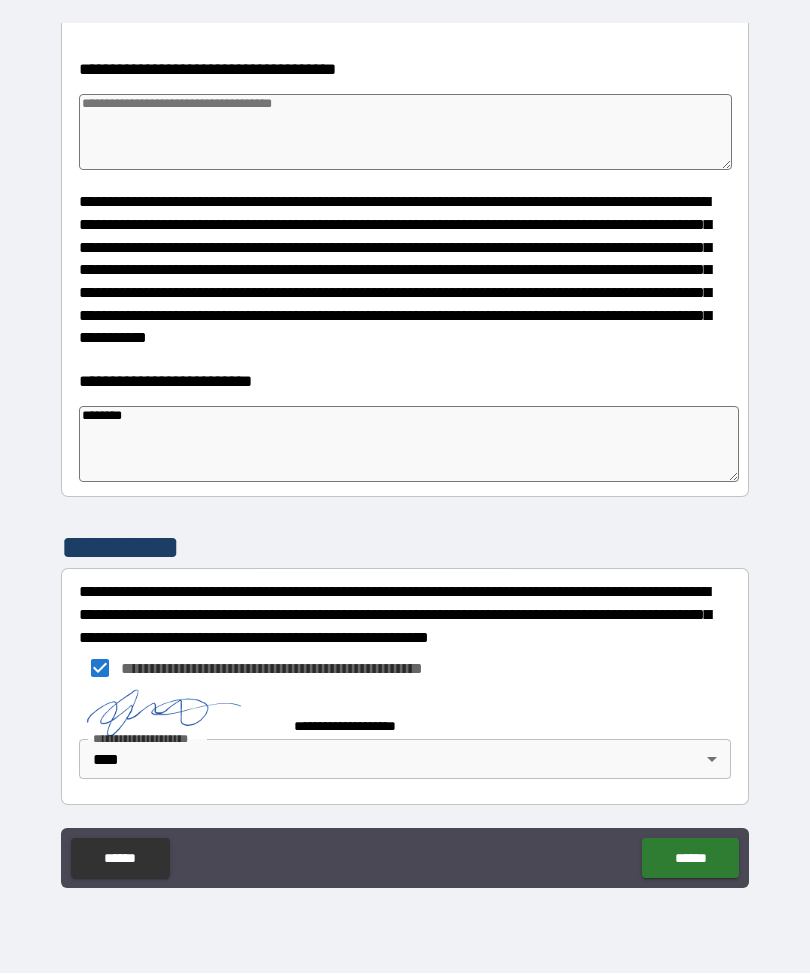 scroll, scrollTop: 5992, scrollLeft: 0, axis: vertical 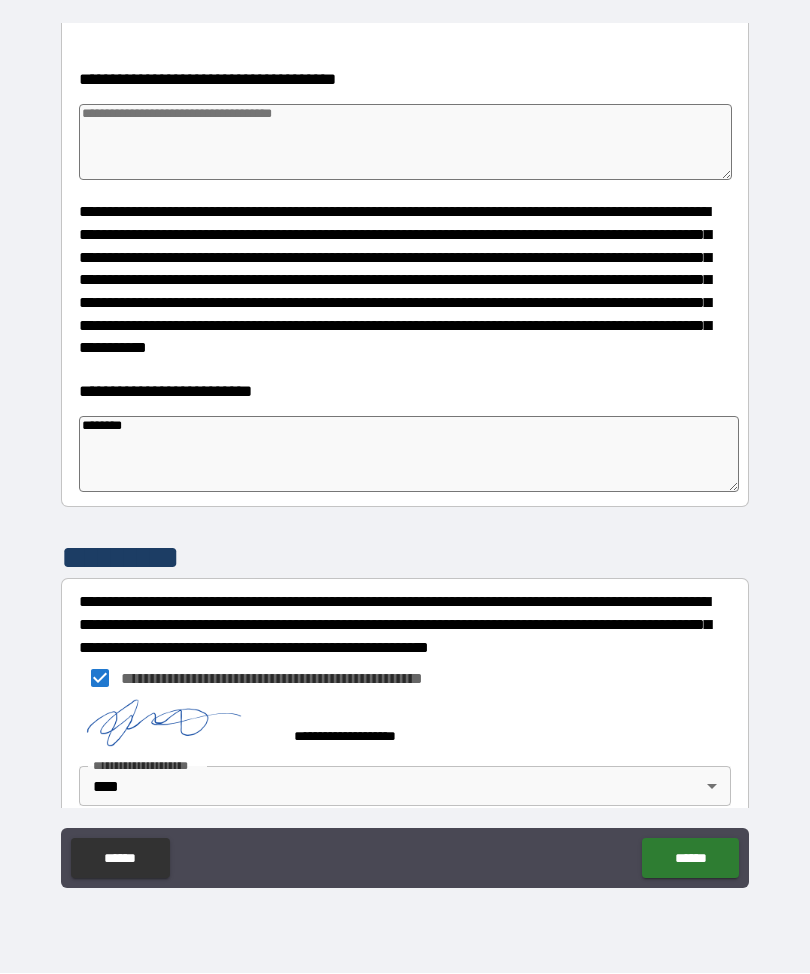 click on "******" at bounding box center (690, 859) 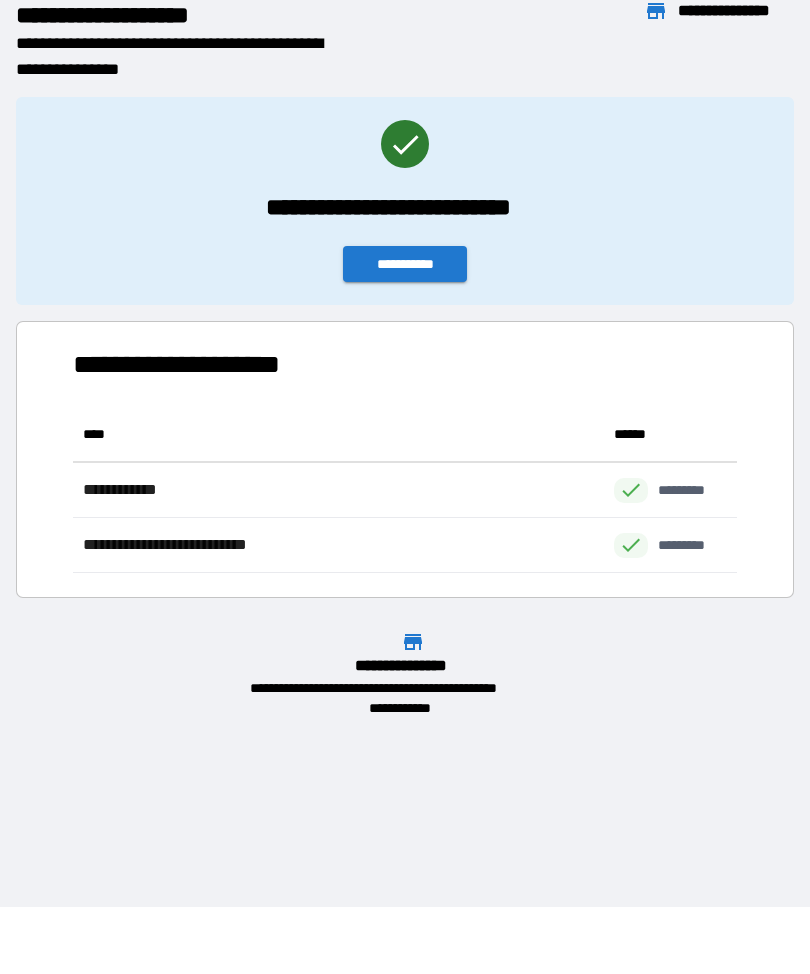 scroll, scrollTop: 1, scrollLeft: 1, axis: both 